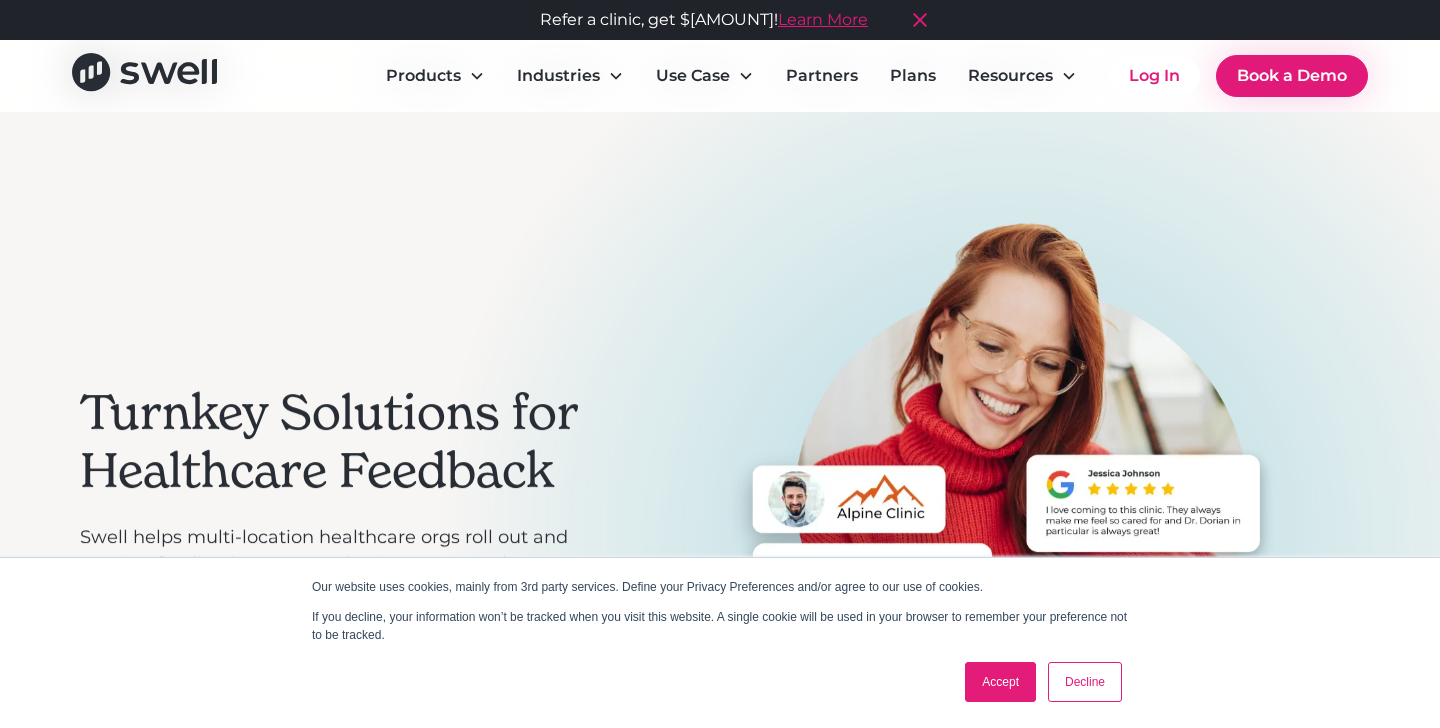 scroll, scrollTop: 0, scrollLeft: 0, axis: both 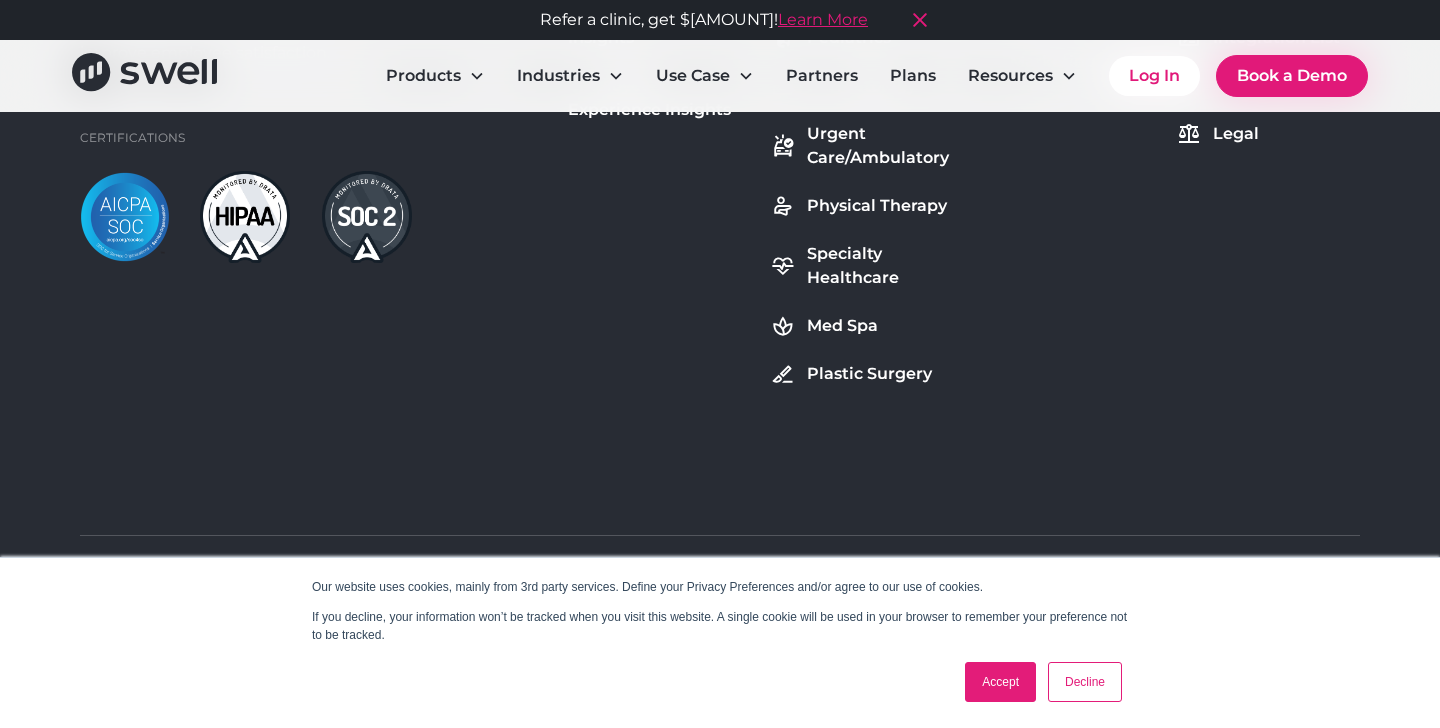 click on "Accept" at bounding box center (1000, 682) 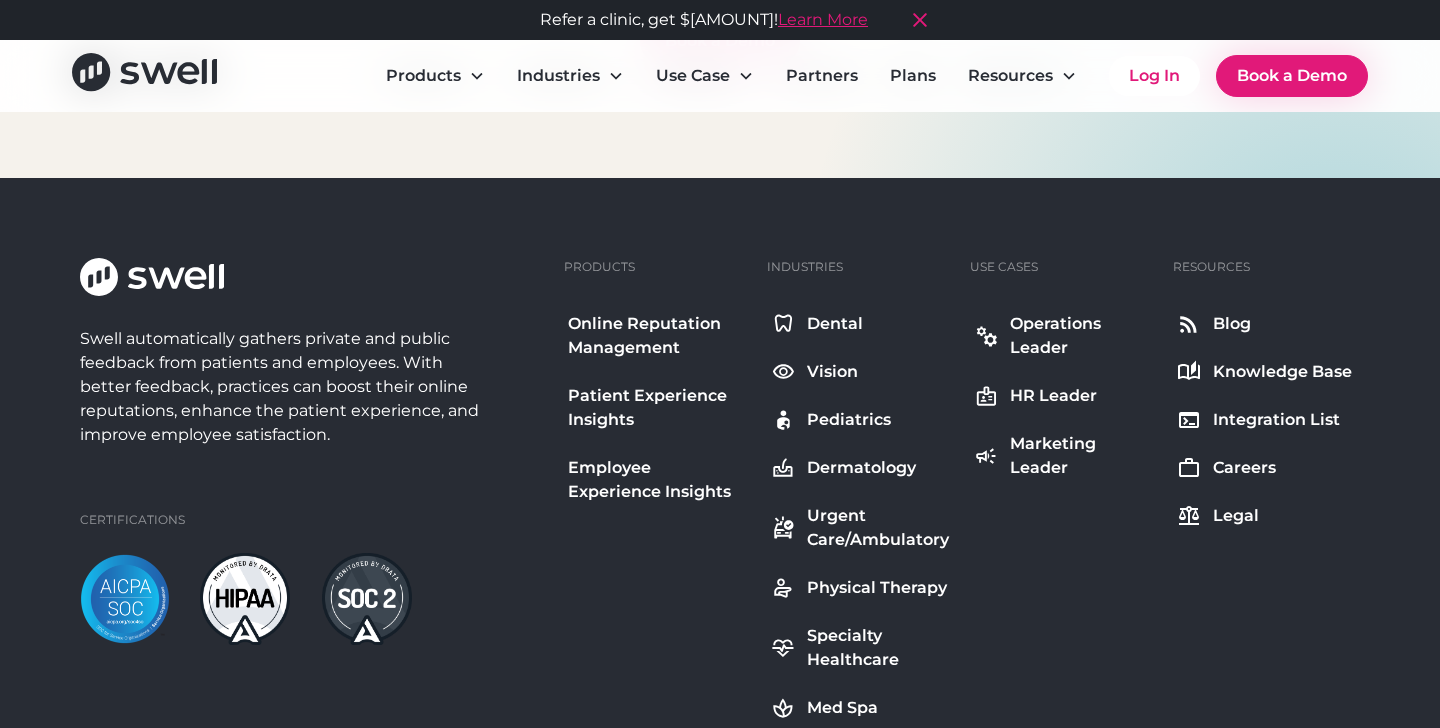 scroll, scrollTop: 7655, scrollLeft: 0, axis: vertical 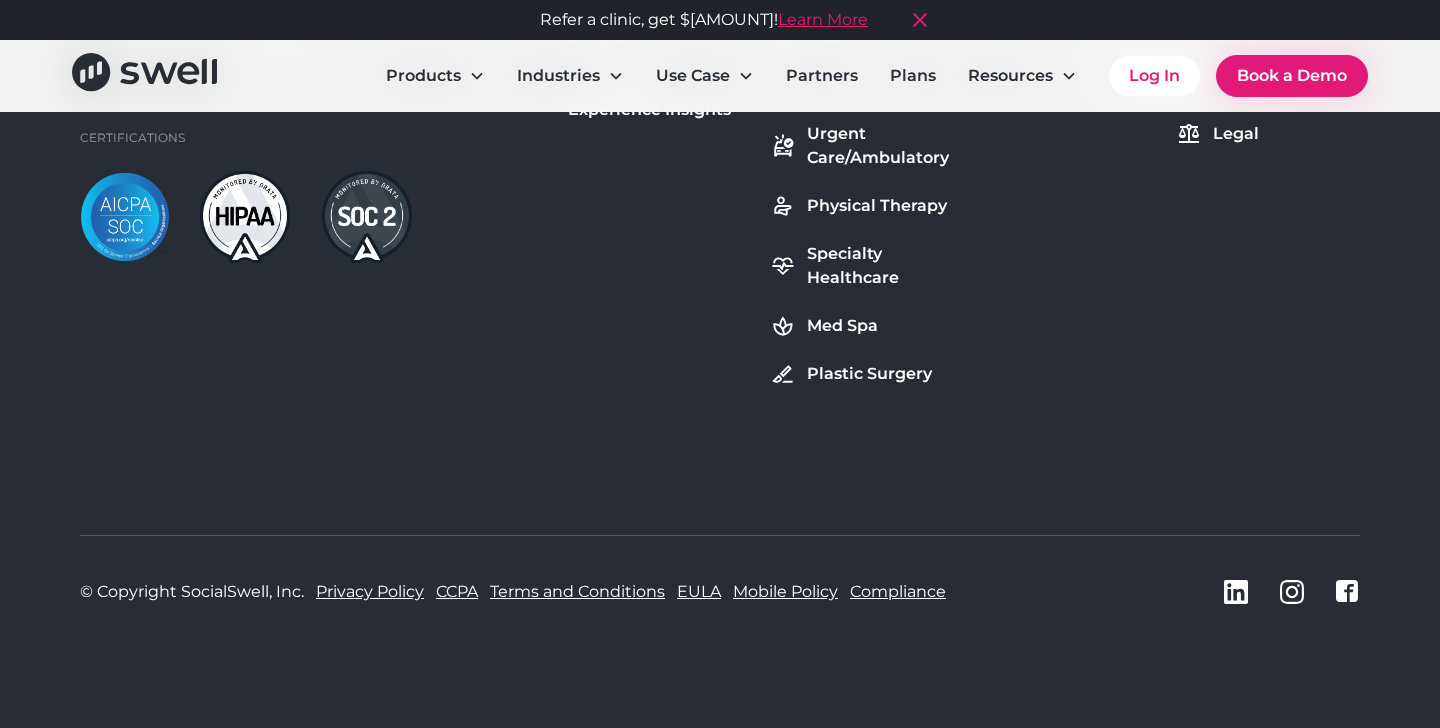 click on "Terms and Conditions" at bounding box center (577, 592) 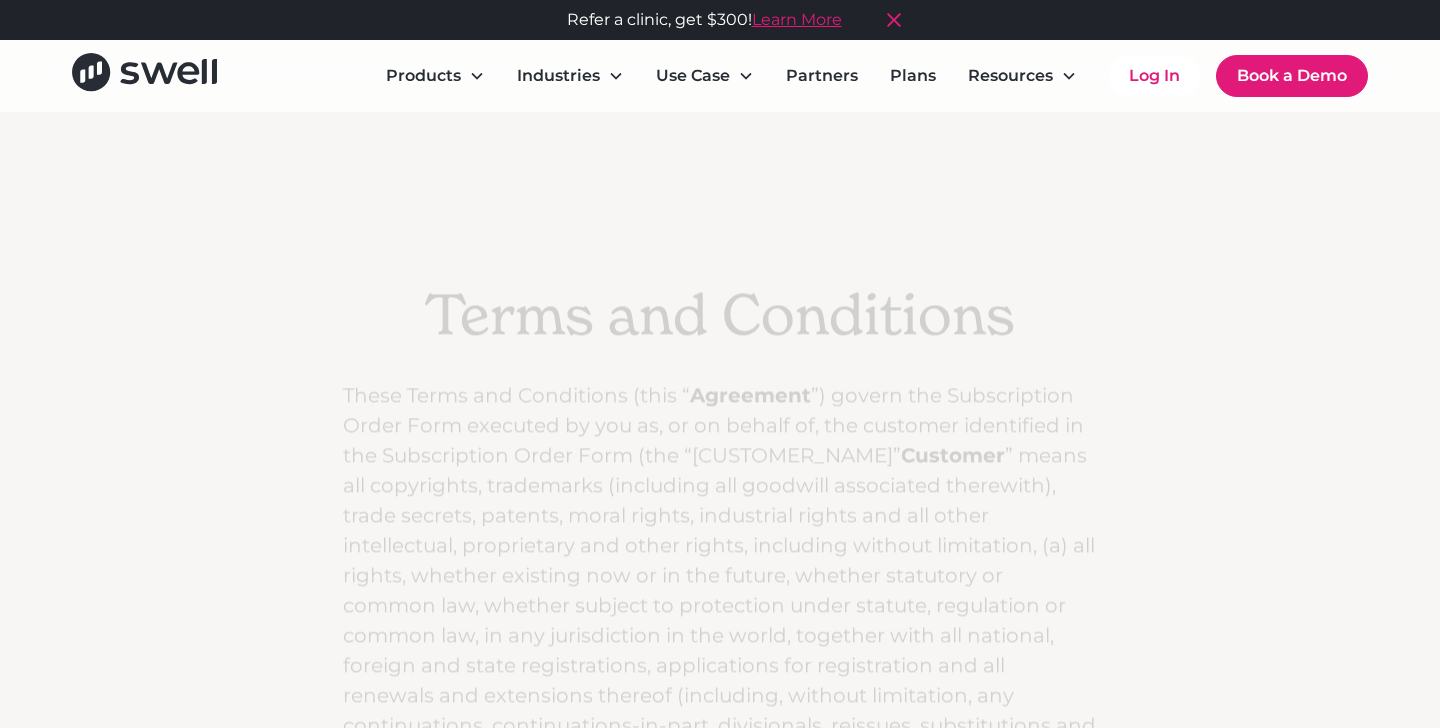 scroll, scrollTop: 0, scrollLeft: 0, axis: both 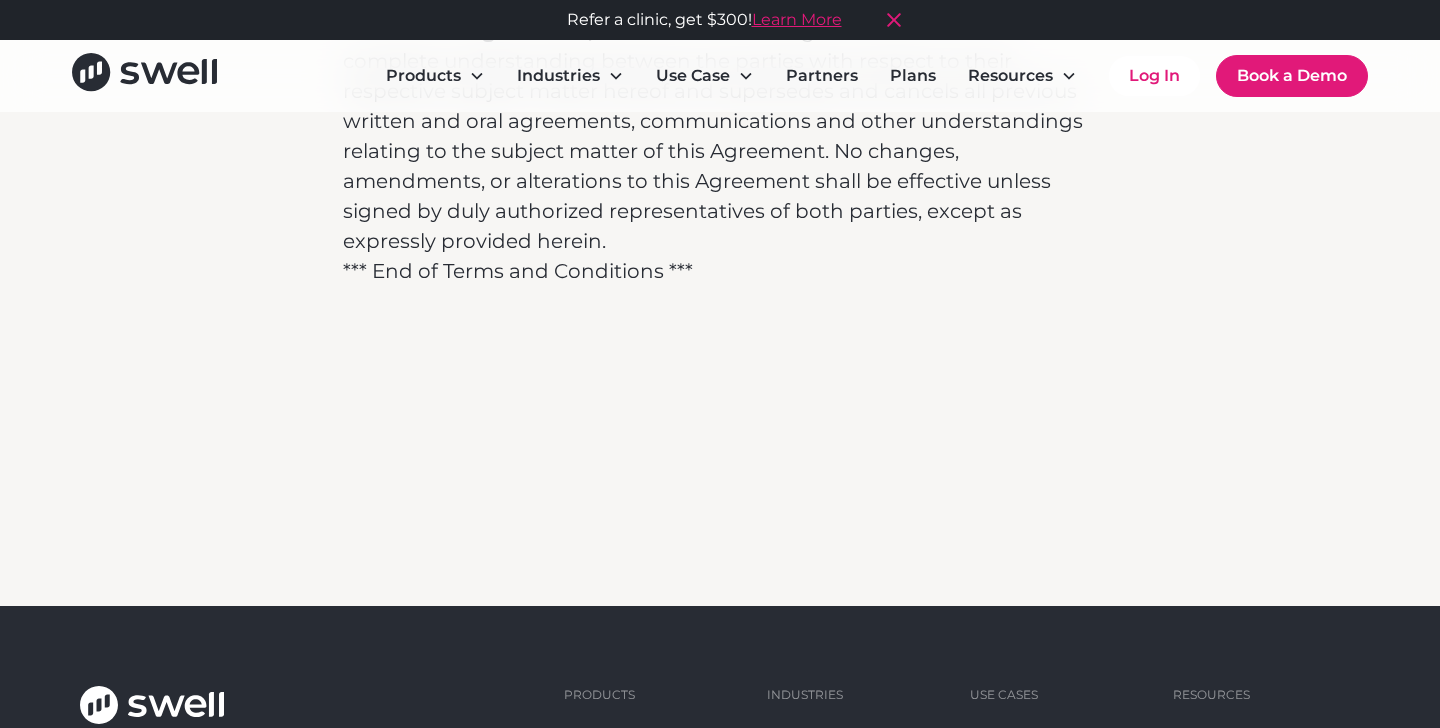 click on "Privacy Policy" at bounding box center (370, 592) 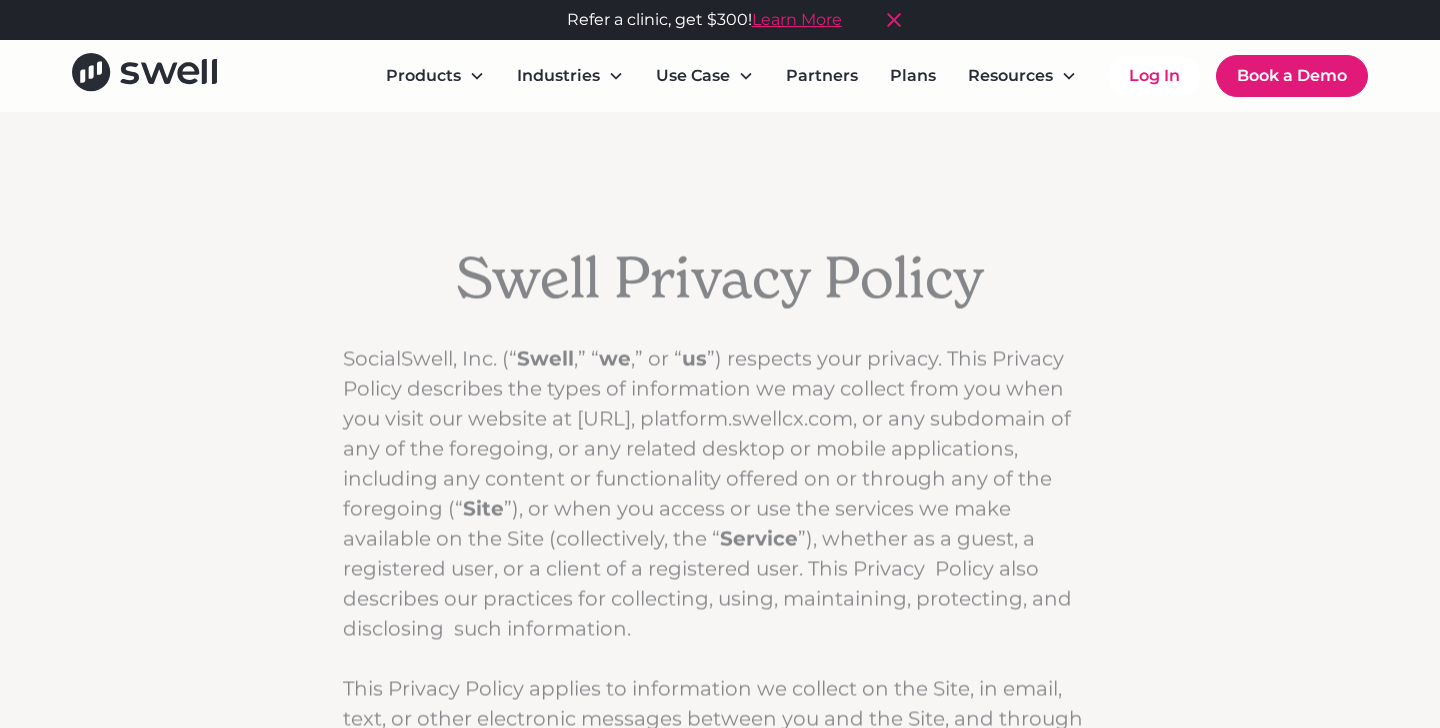 scroll, scrollTop: 0, scrollLeft: 0, axis: both 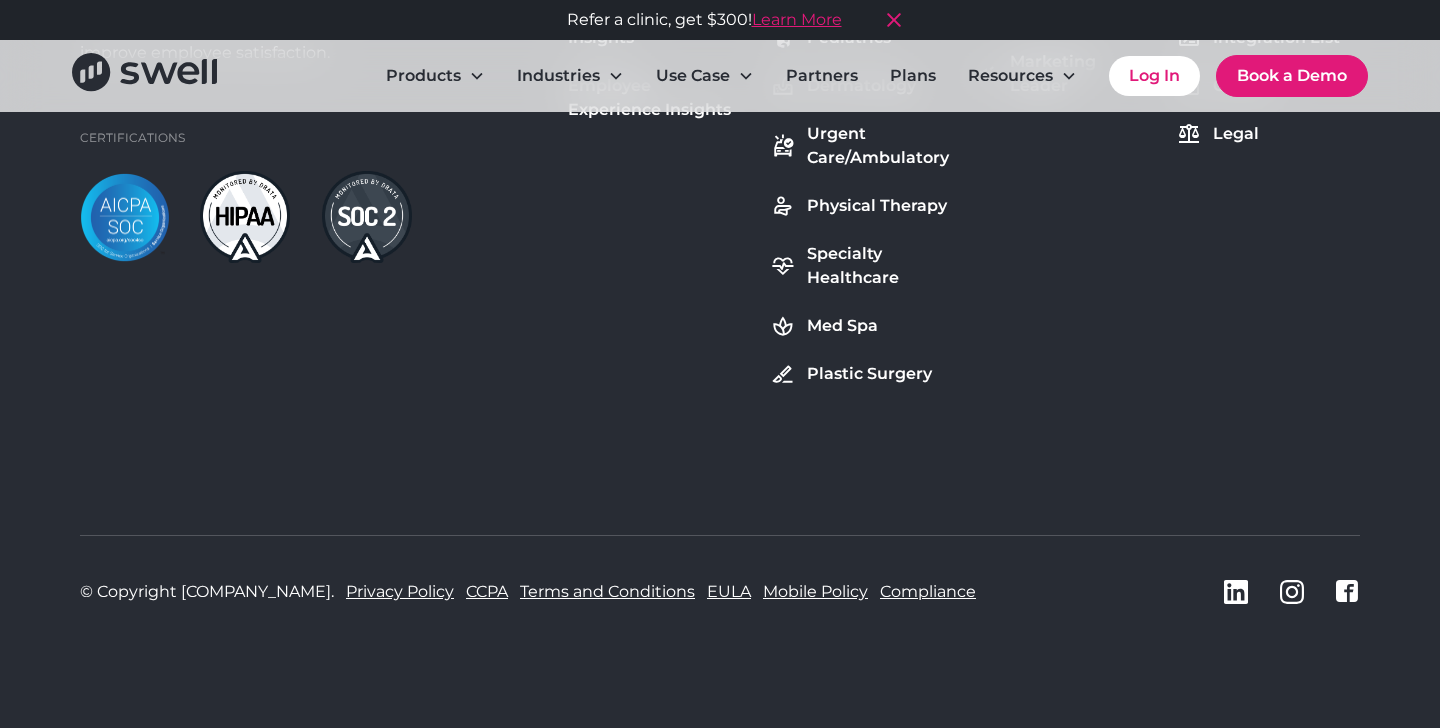 click on "CCPA" at bounding box center (487, 592) 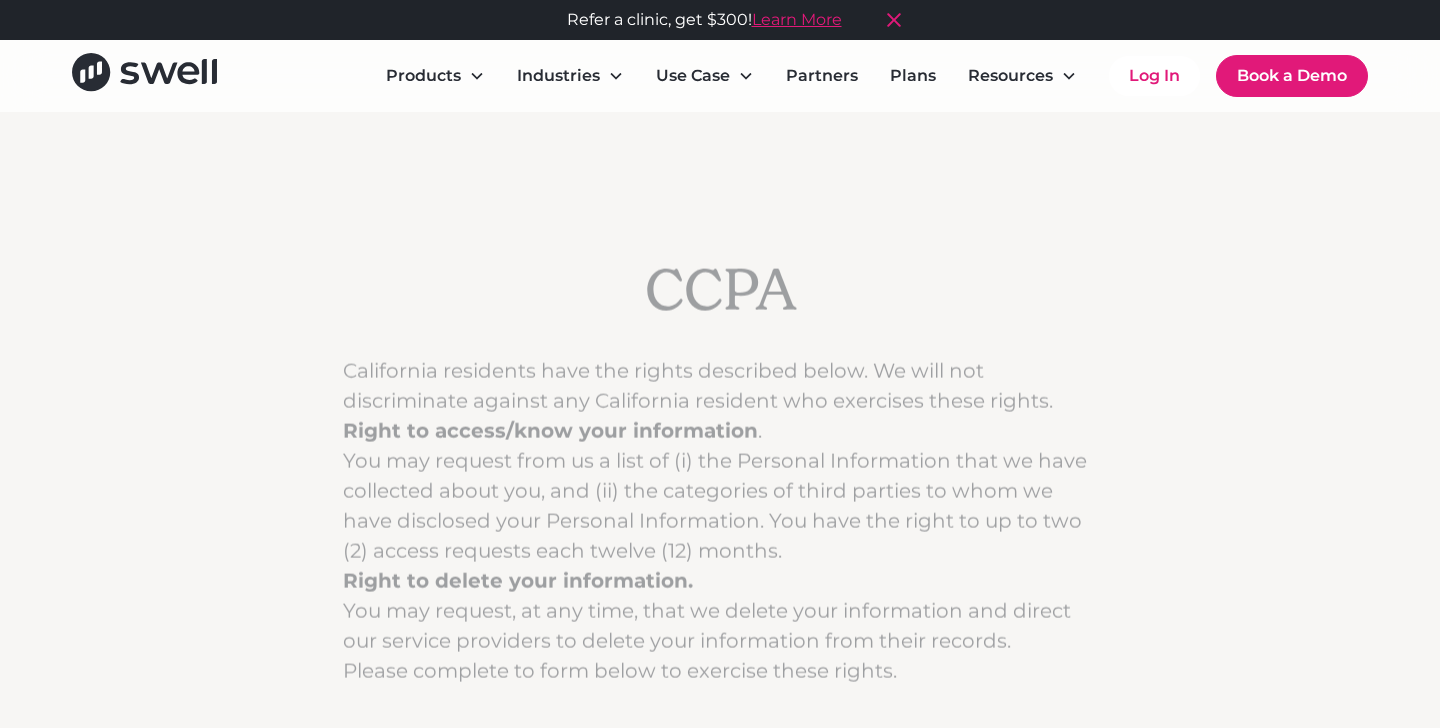 scroll, scrollTop: 0, scrollLeft: 0, axis: both 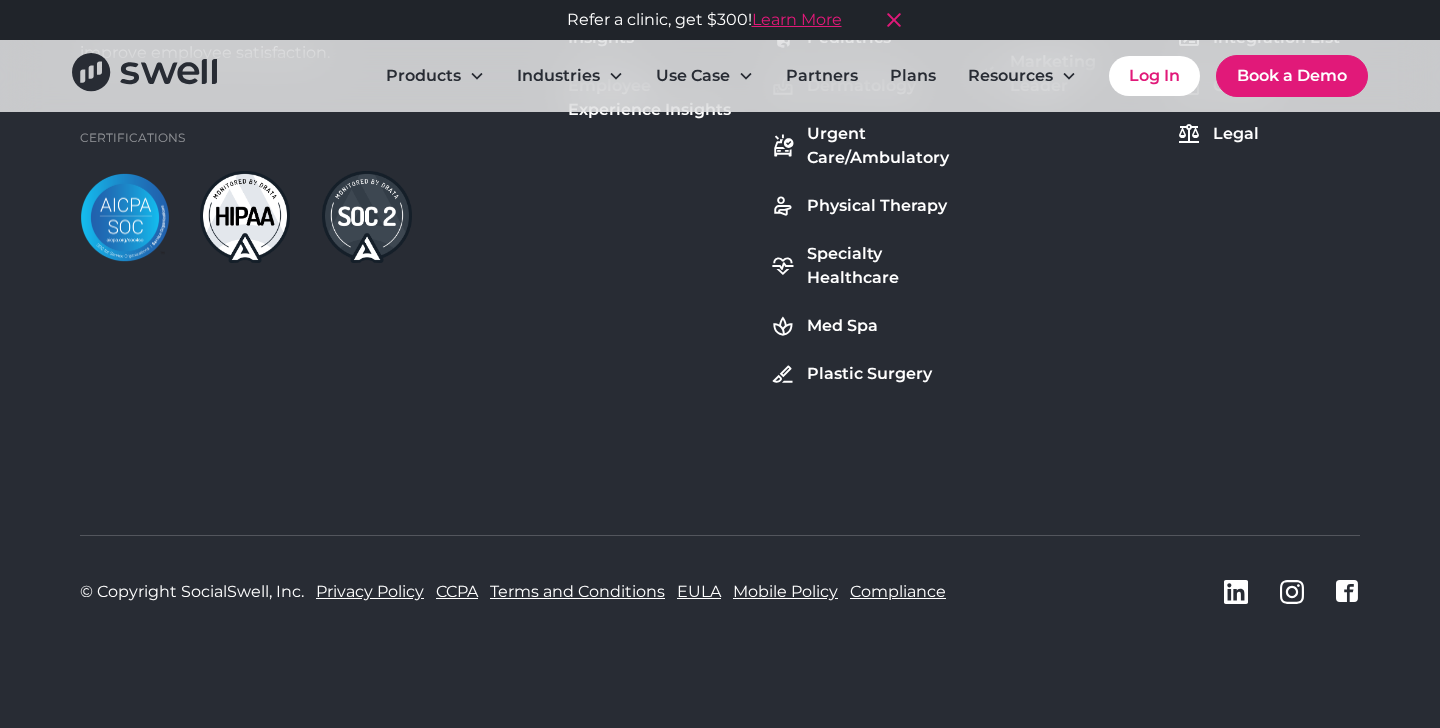 click on "EULA" at bounding box center [699, 592] 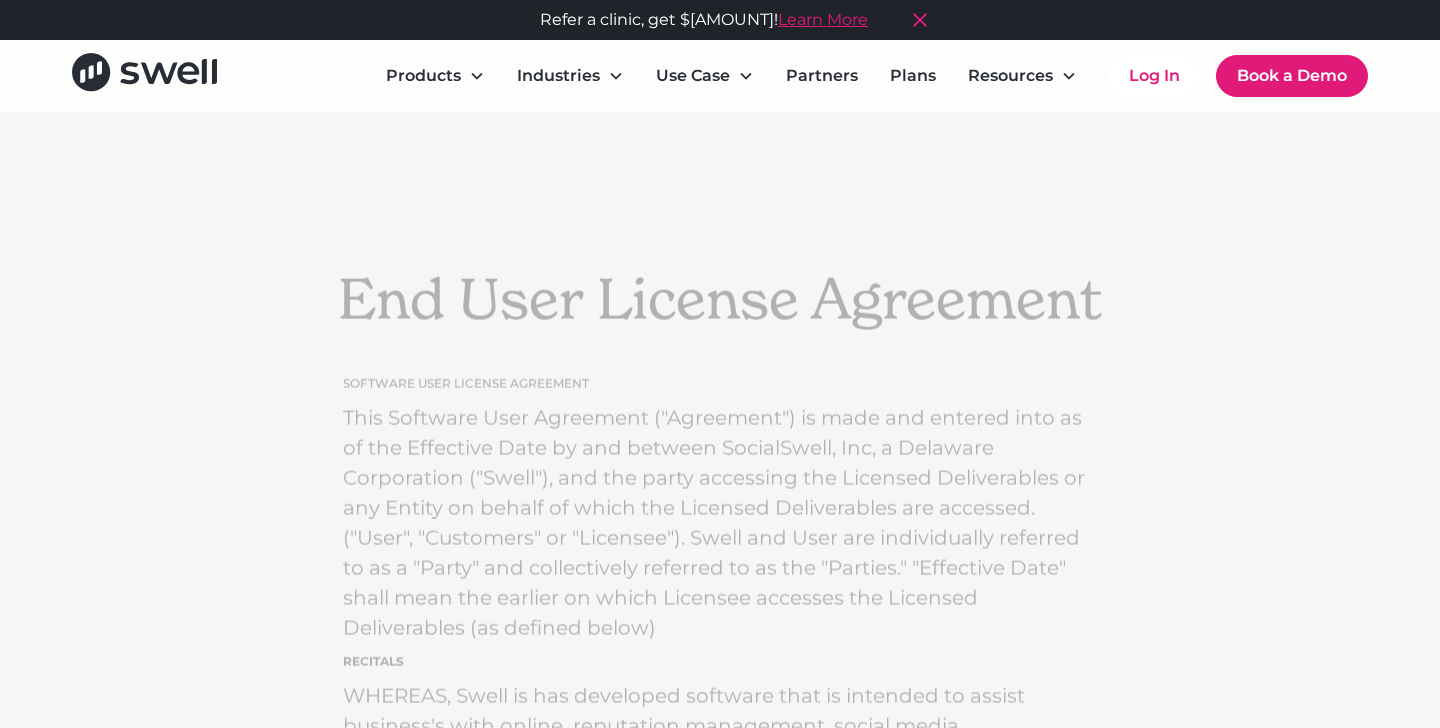 scroll, scrollTop: 0, scrollLeft: 0, axis: both 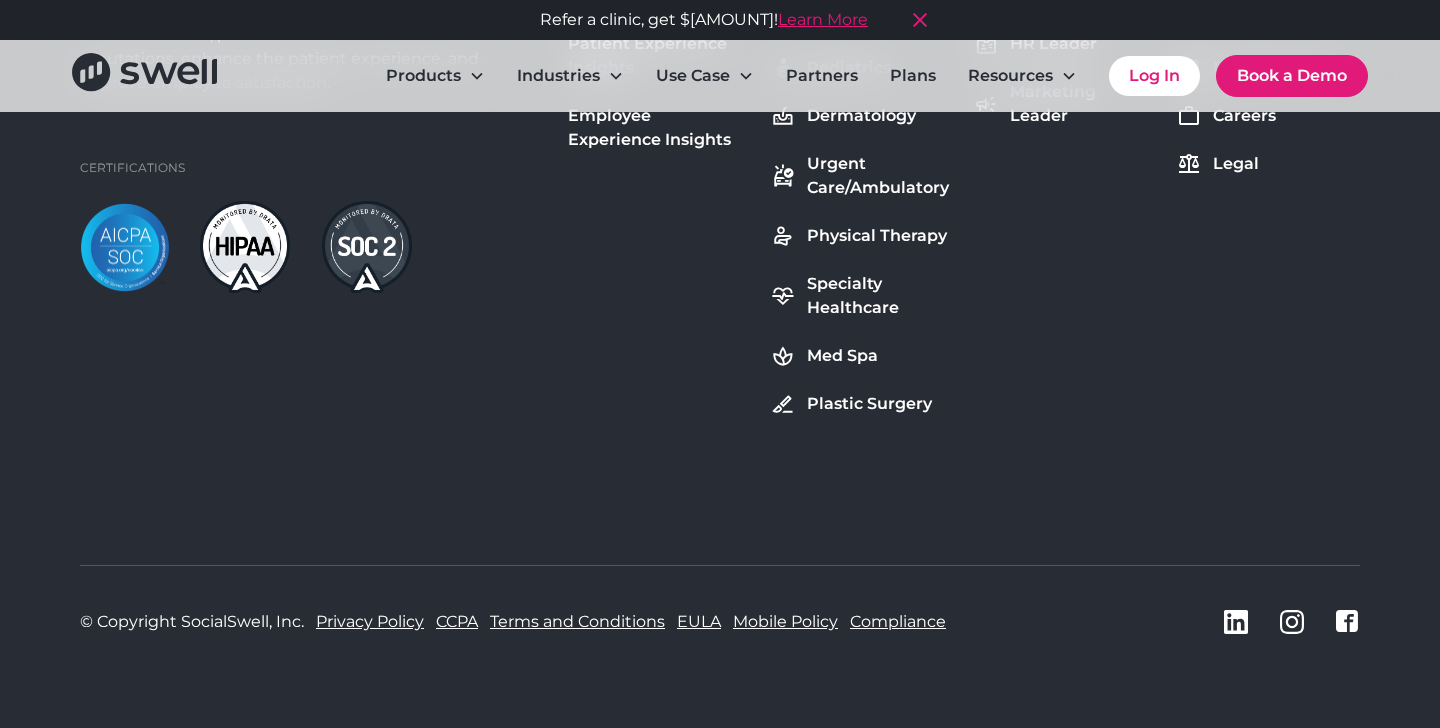 click on "CCPA" at bounding box center [457, 592] 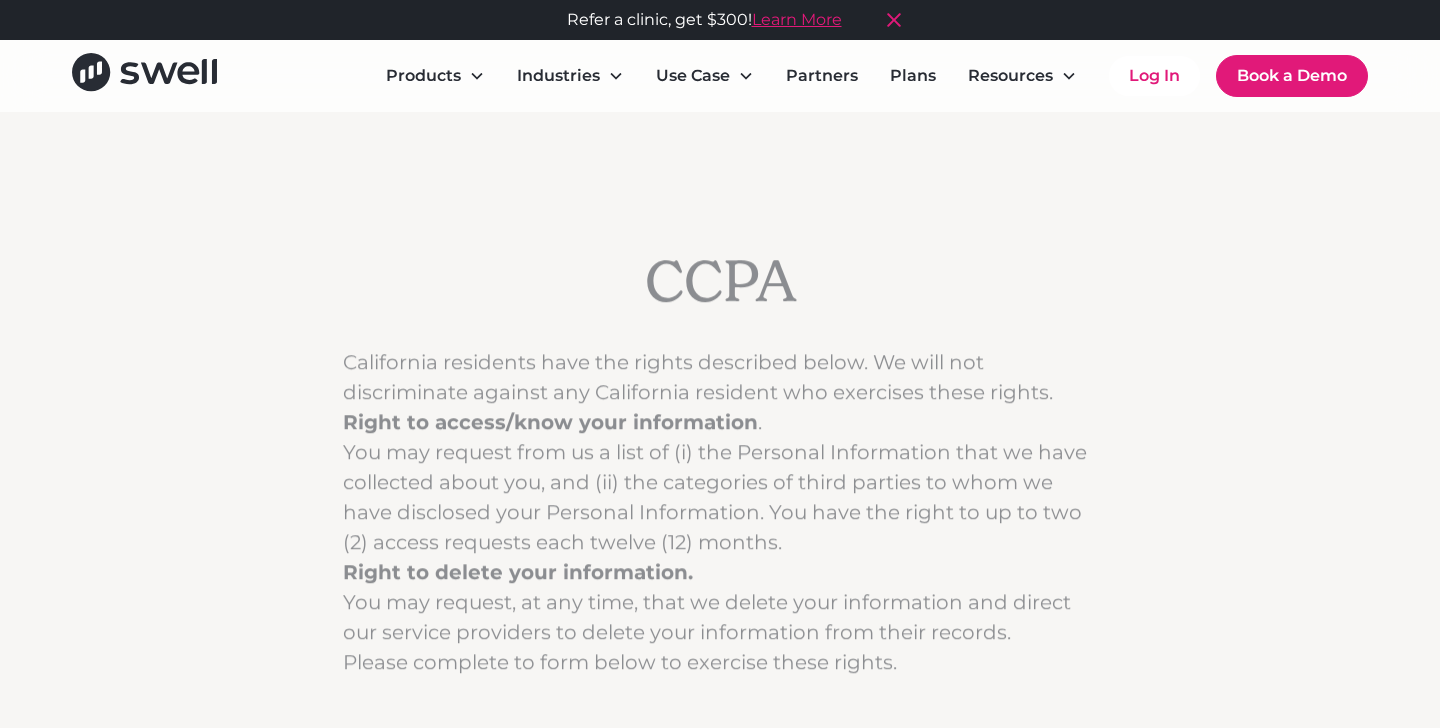 scroll, scrollTop: 0, scrollLeft: 0, axis: both 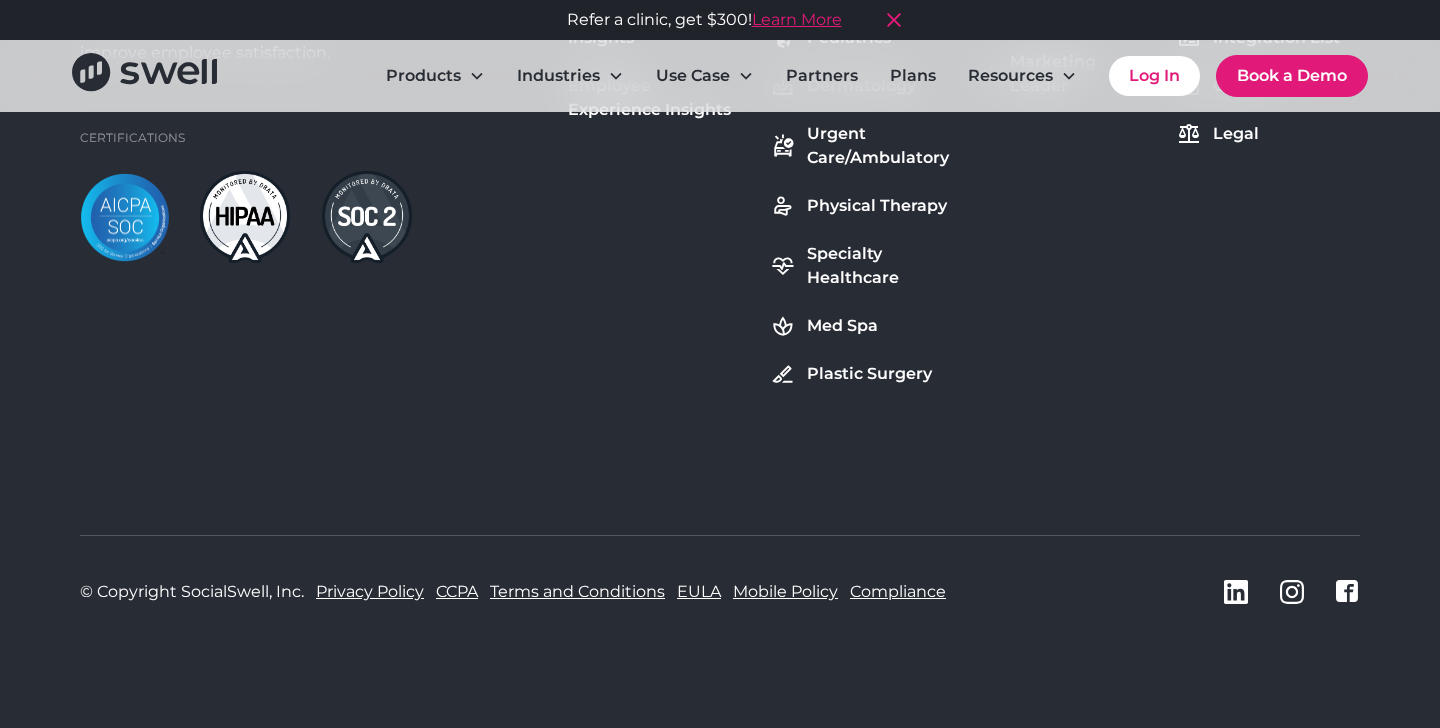 click on "Terms and Conditions" at bounding box center (577, 592) 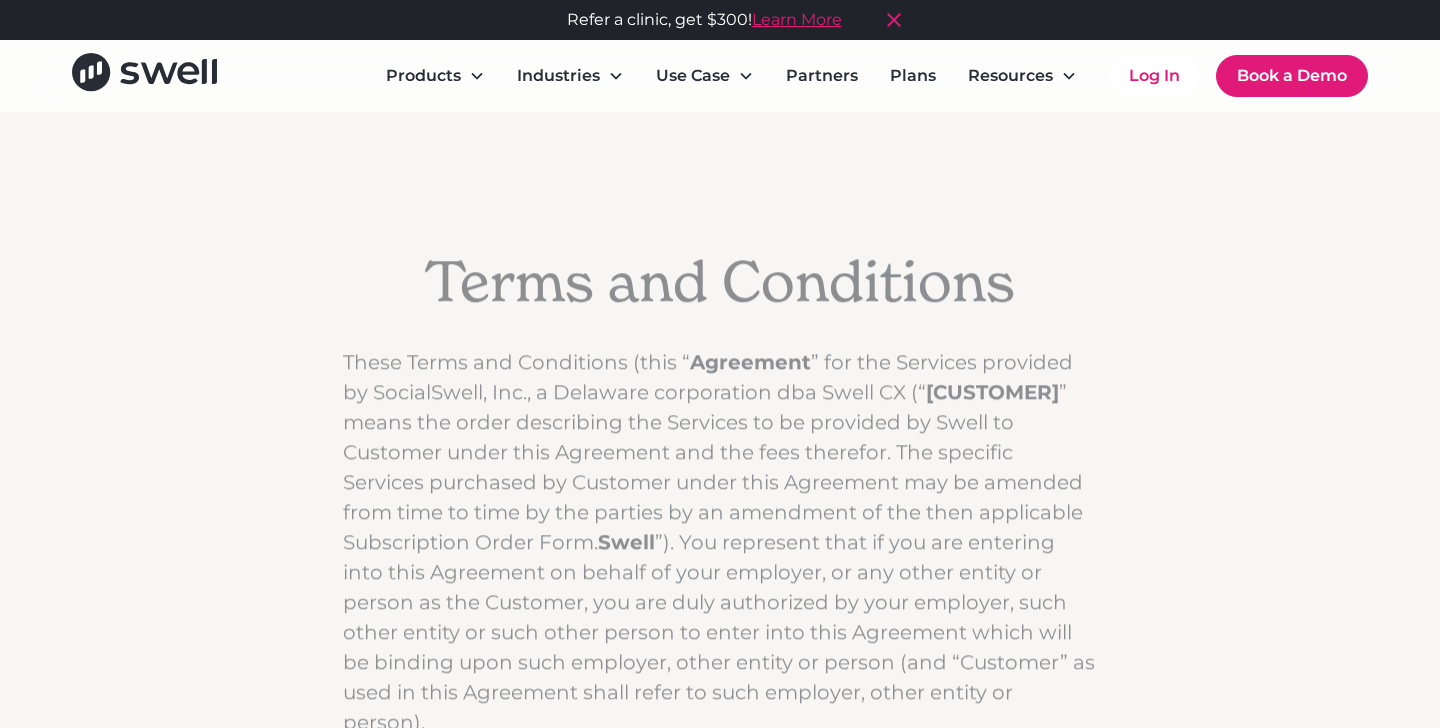 scroll, scrollTop: 0, scrollLeft: 0, axis: both 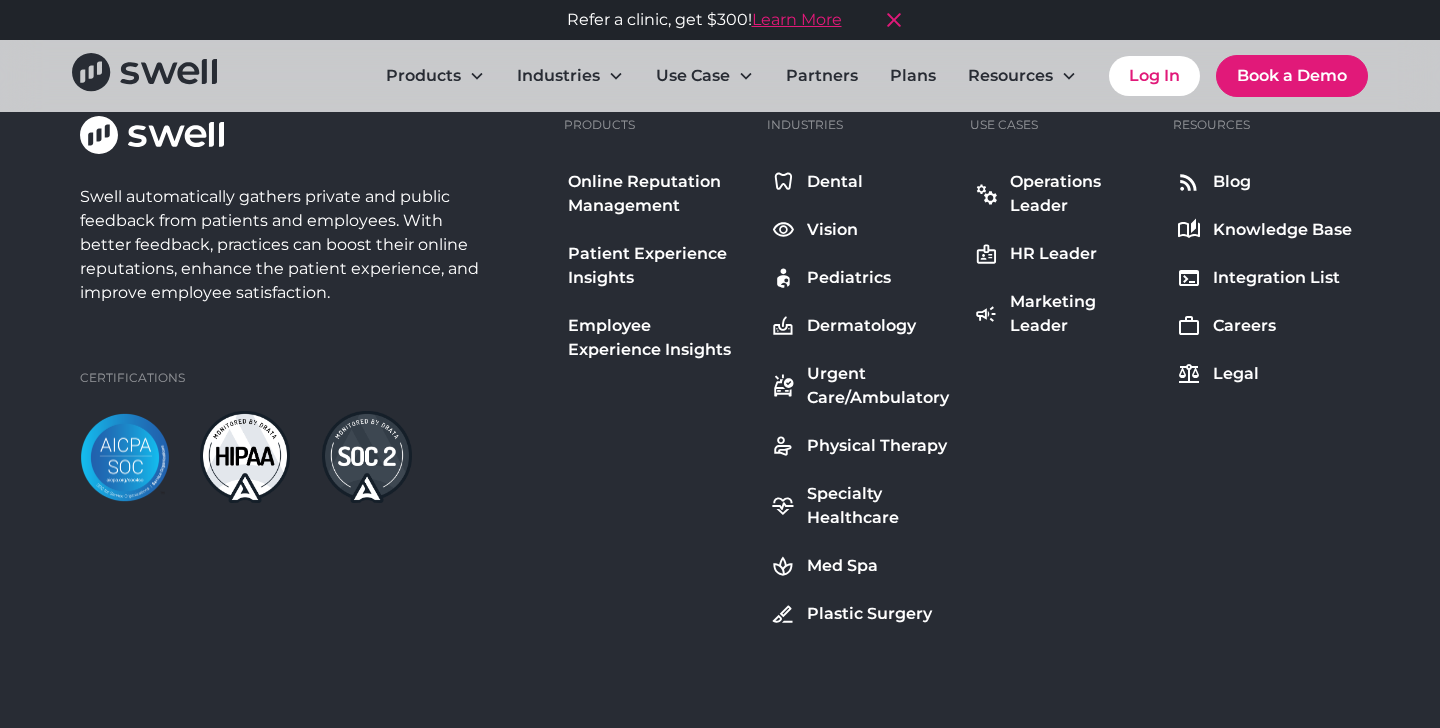 click on "EULA" at bounding box center (699, 592) 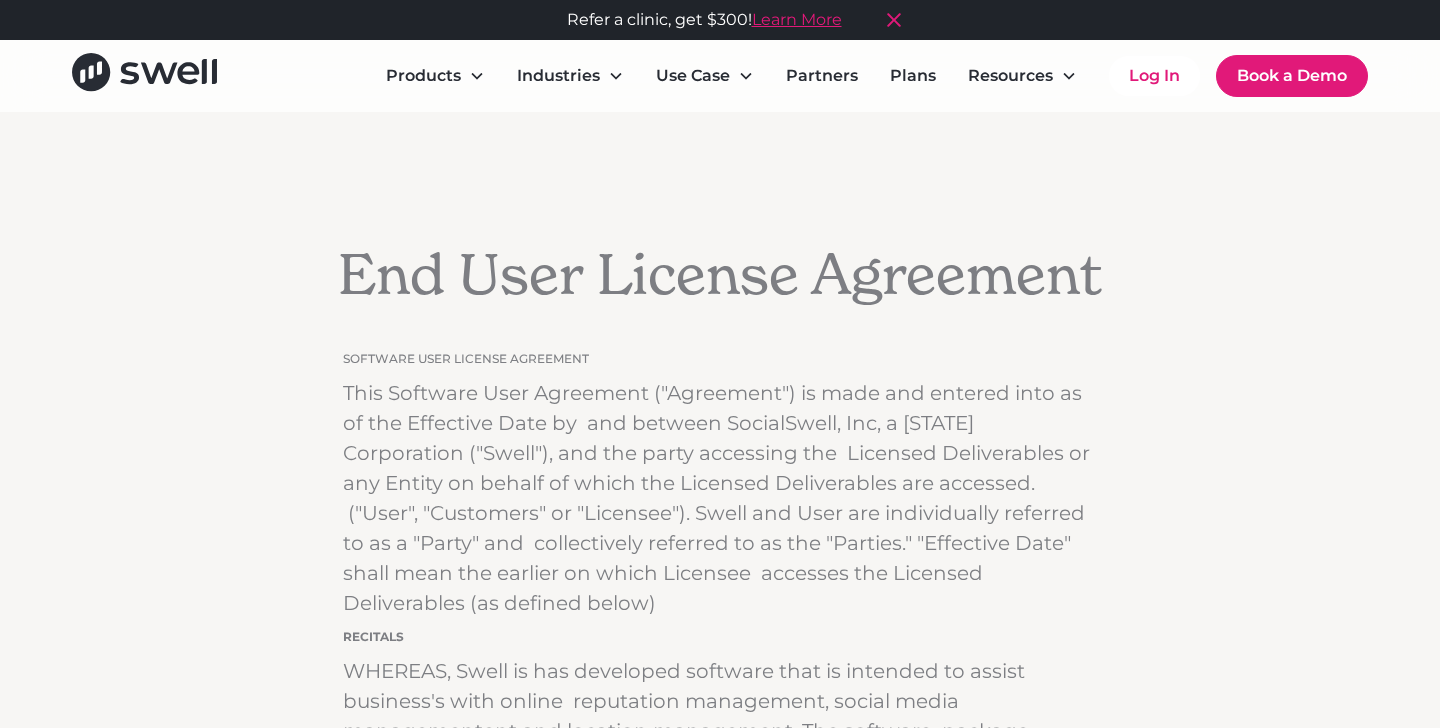 scroll, scrollTop: 0, scrollLeft: 0, axis: both 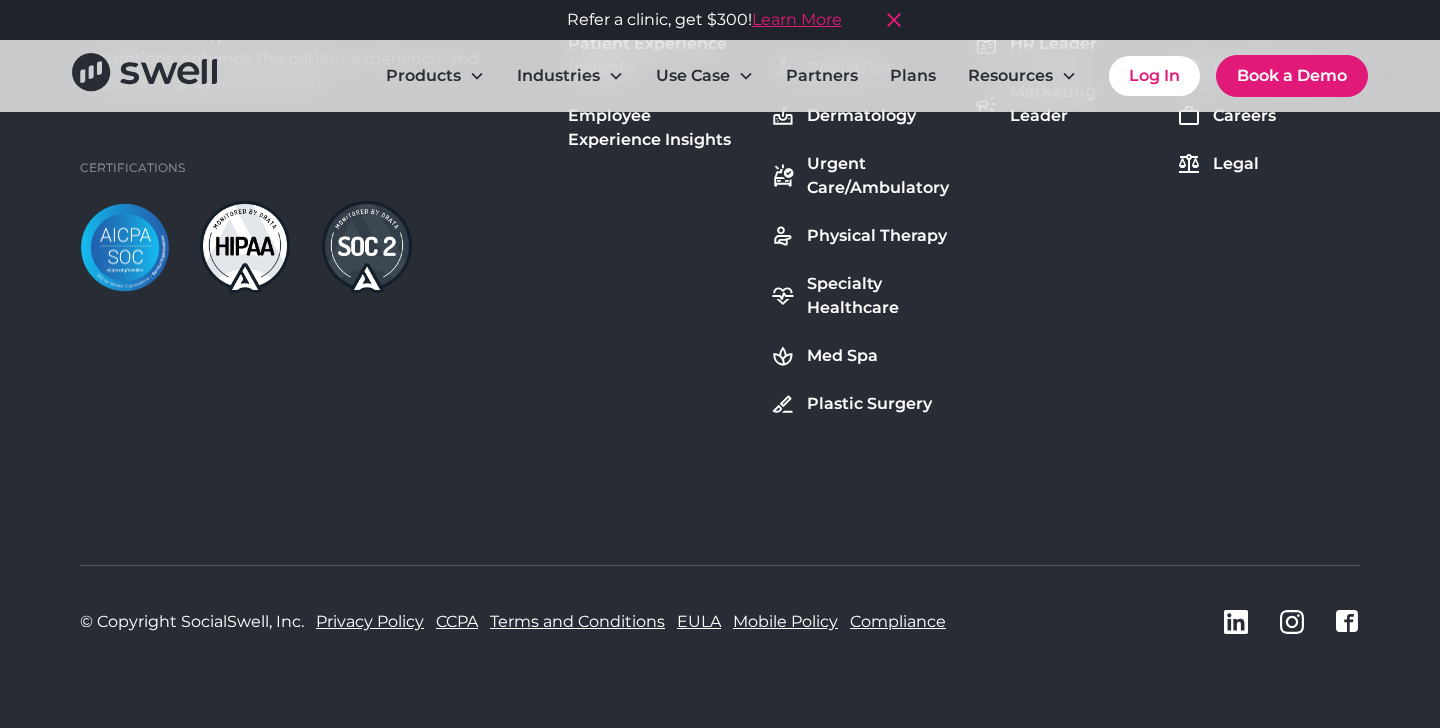click on "Mobile Policy" at bounding box center [785, 622] 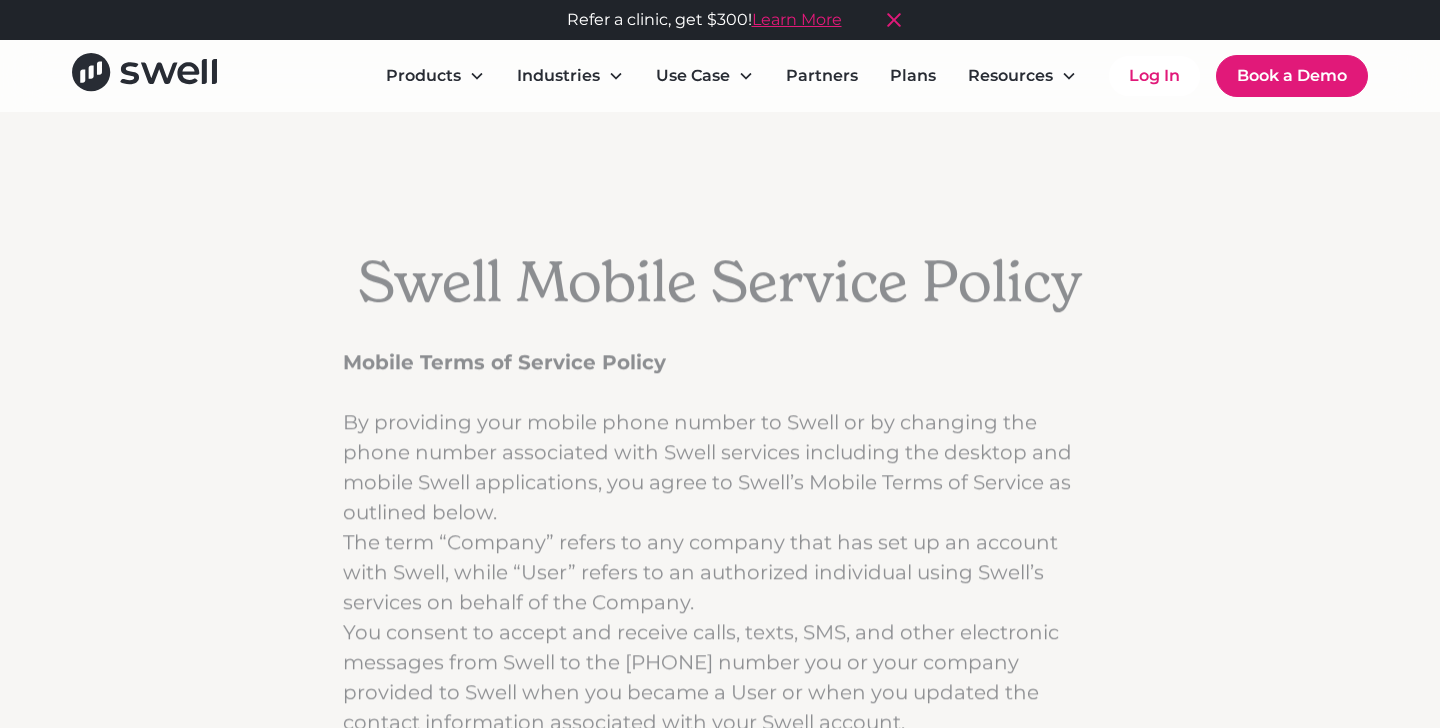 scroll, scrollTop: 0, scrollLeft: 0, axis: both 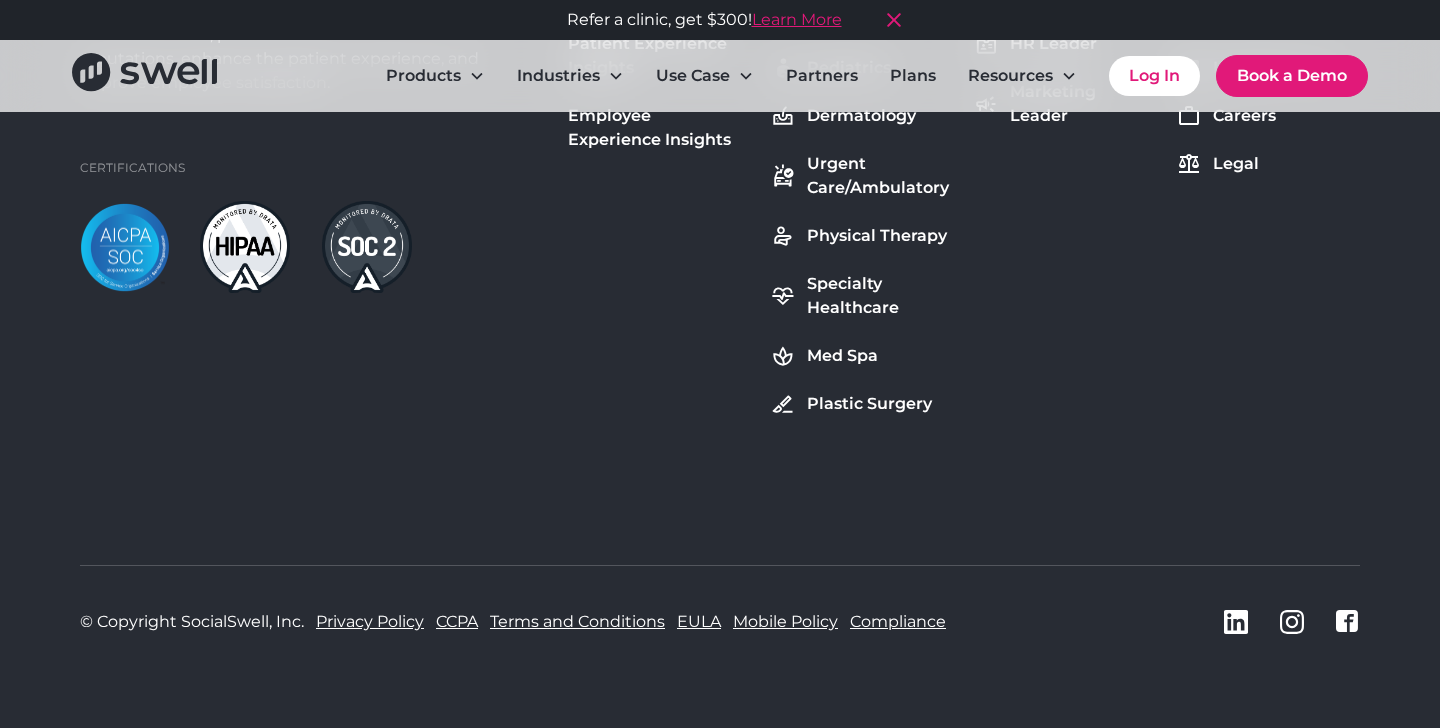 click on "Compliance" at bounding box center [939, 622] 